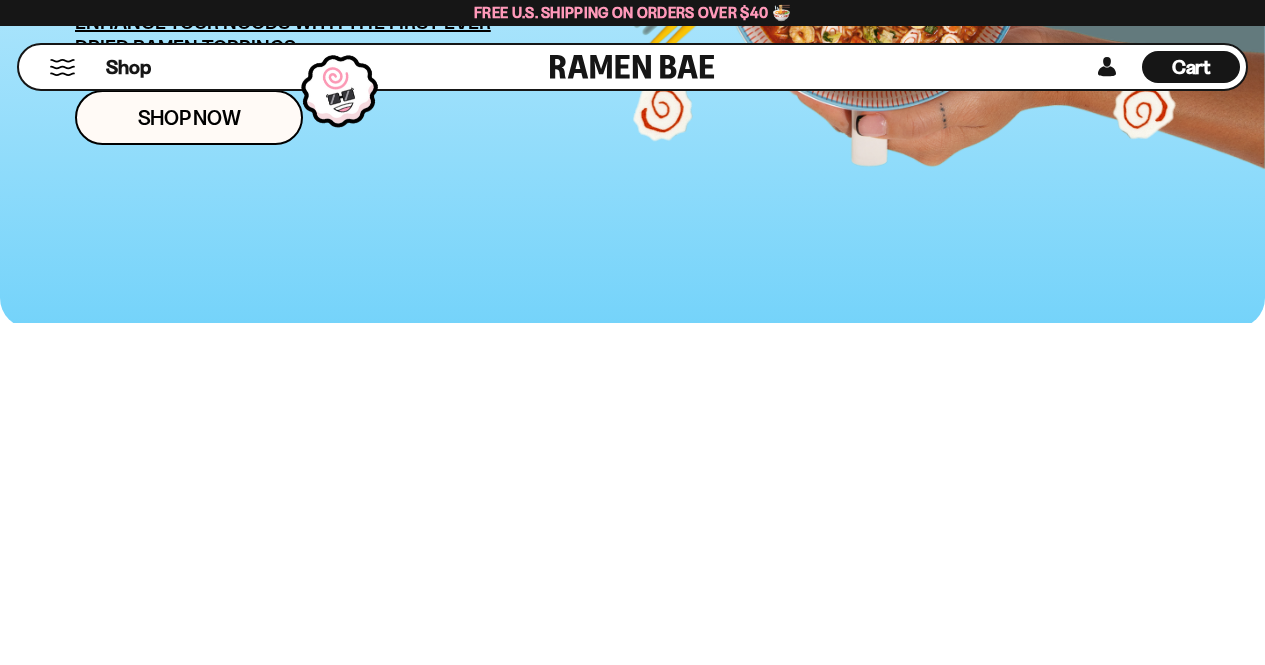 scroll, scrollTop: 500, scrollLeft: 0, axis: vertical 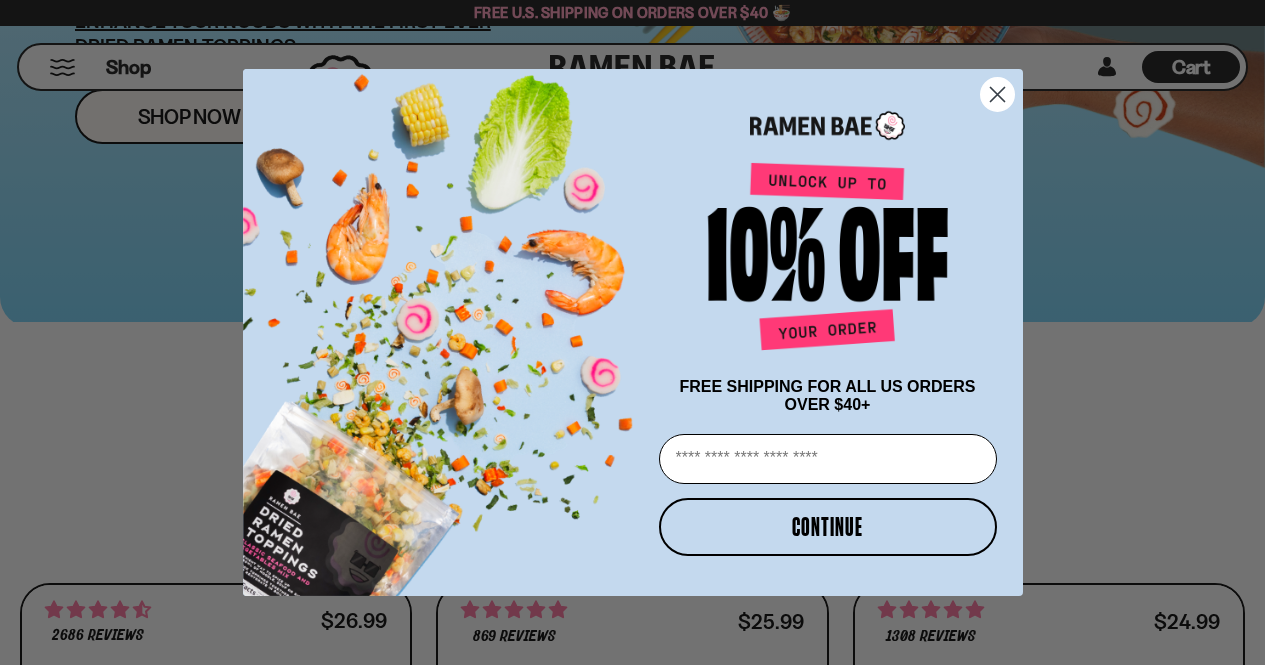 click 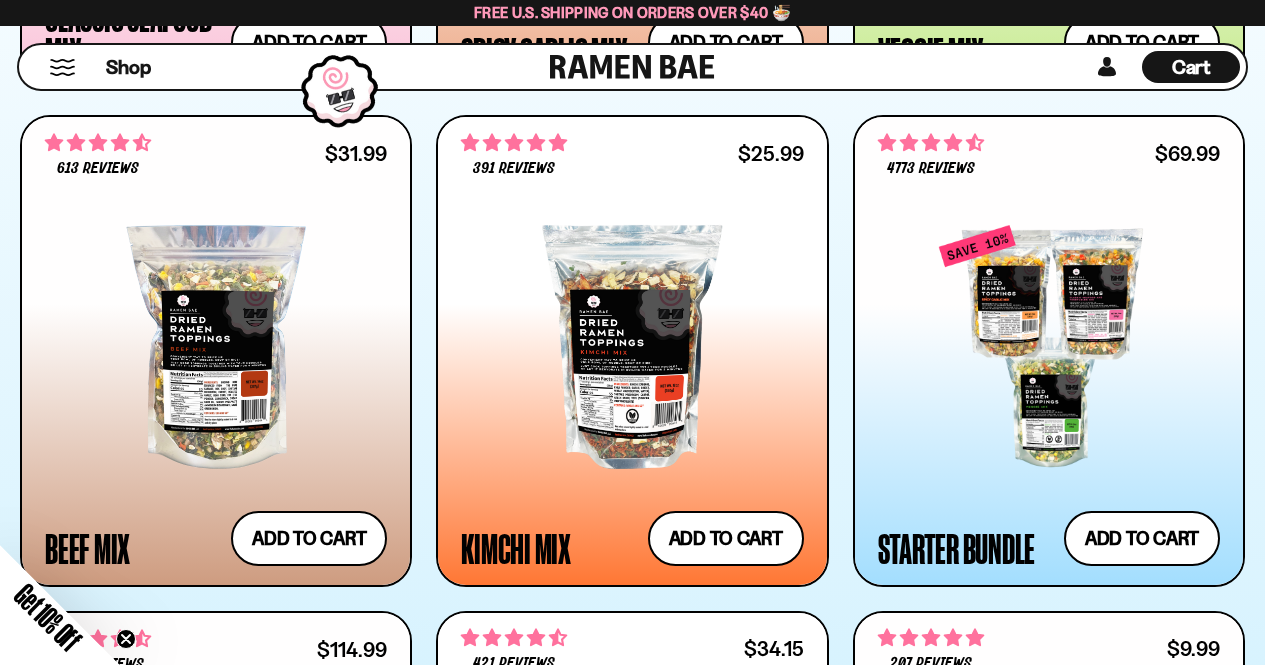 scroll, scrollTop: 1411, scrollLeft: 0, axis: vertical 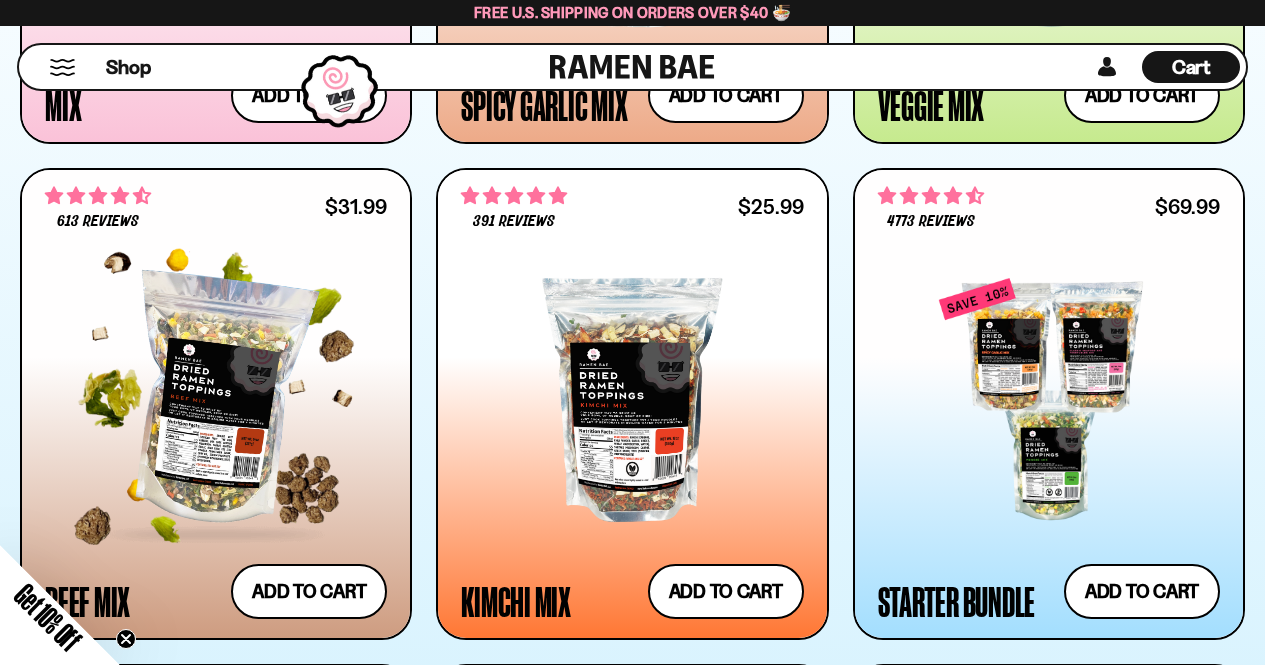 click at bounding box center (216, 400) 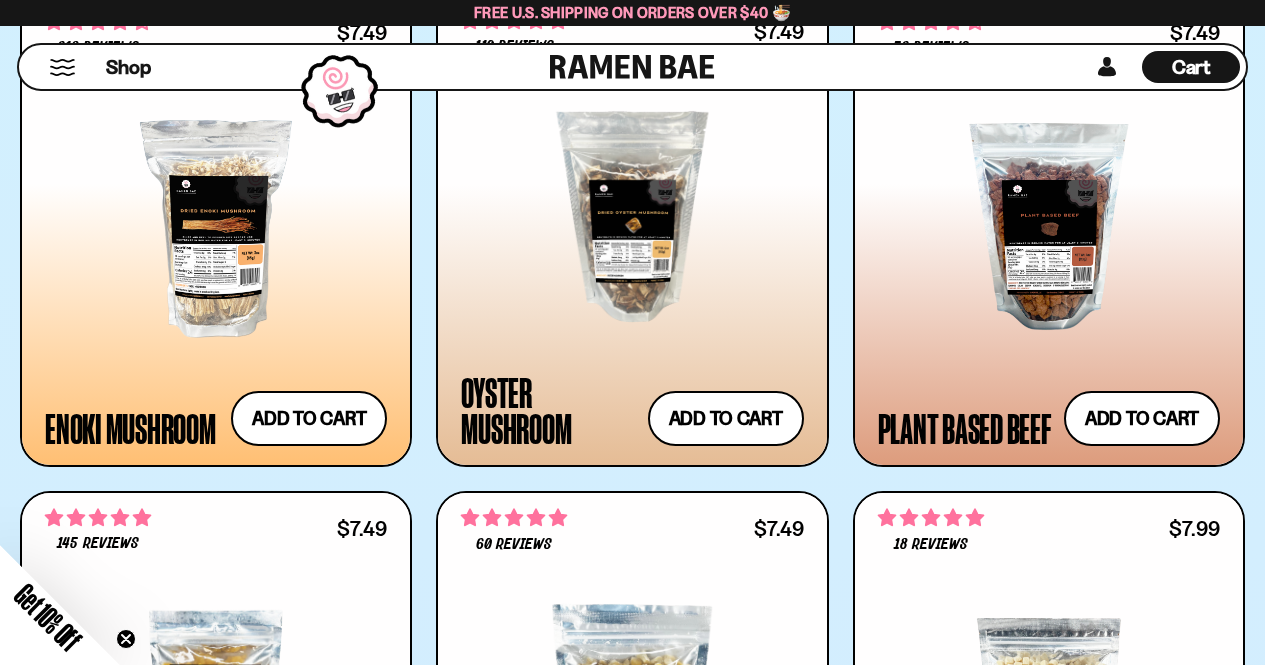 scroll, scrollTop: 2611, scrollLeft: 0, axis: vertical 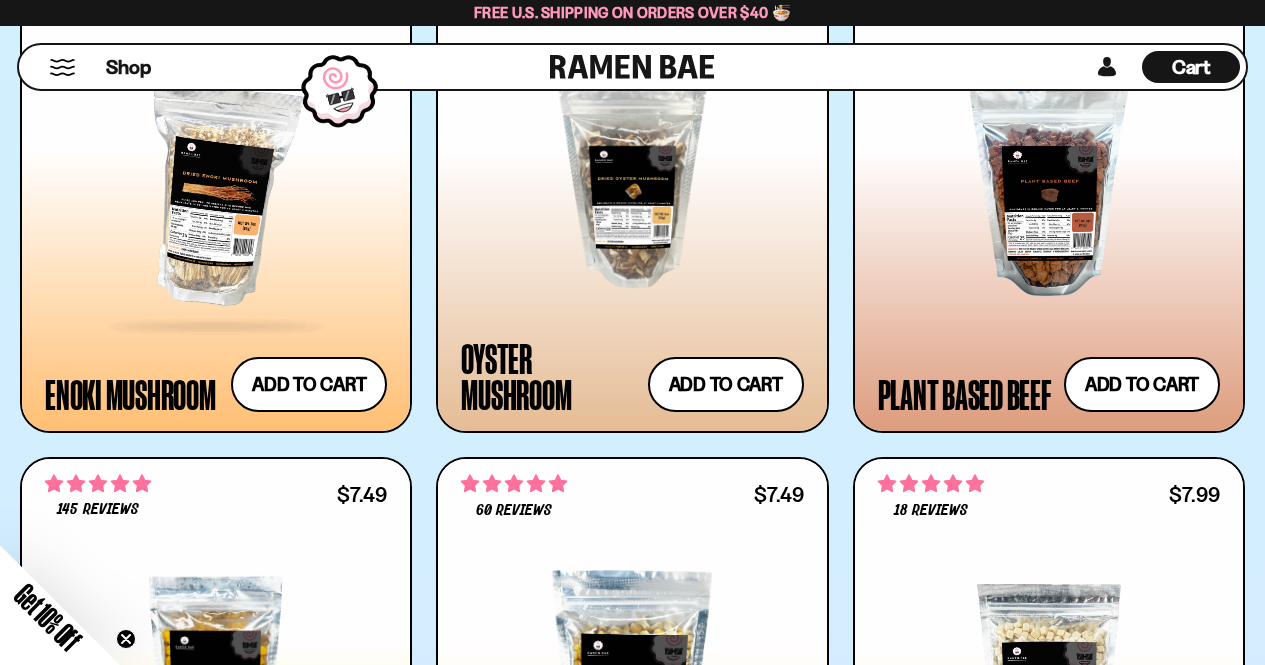 click at bounding box center (216, 192) 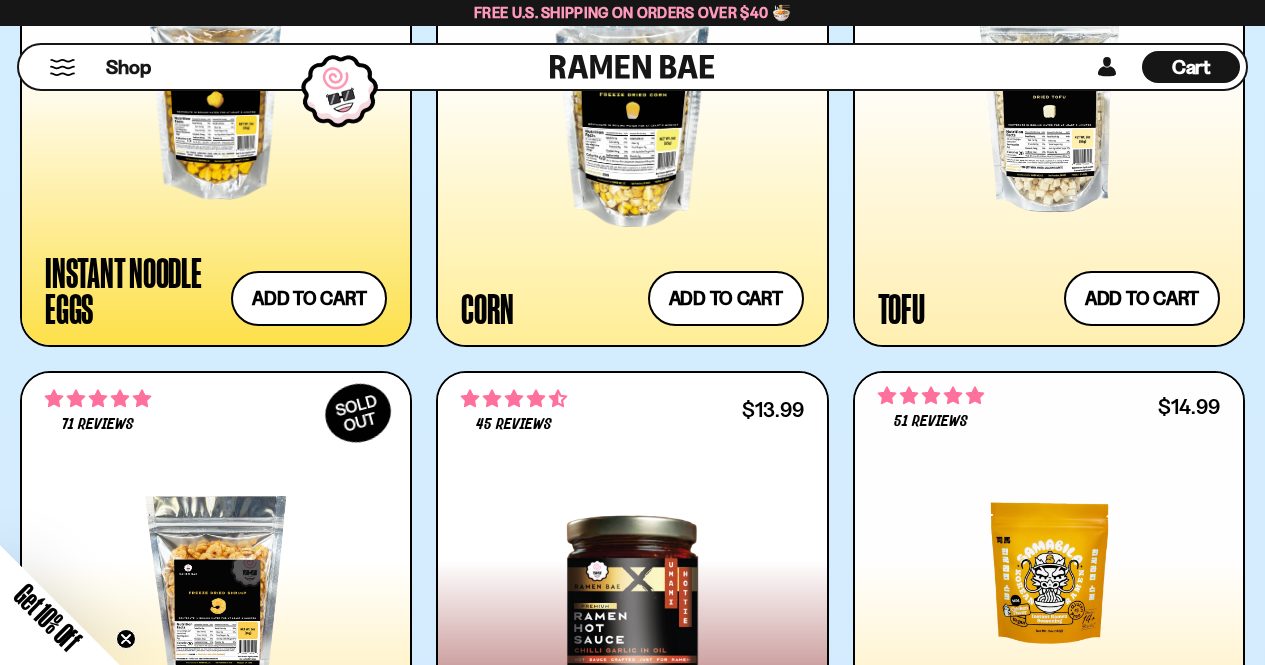 scroll, scrollTop: 3093, scrollLeft: 0, axis: vertical 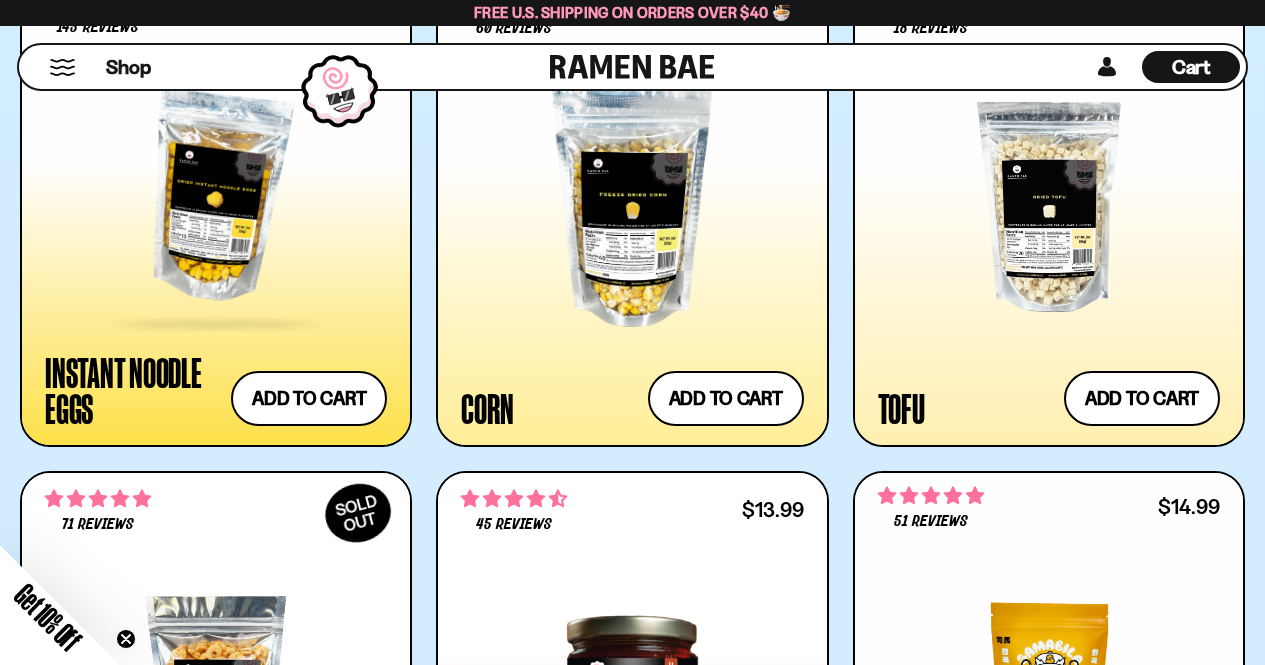 click at bounding box center (216, 196) 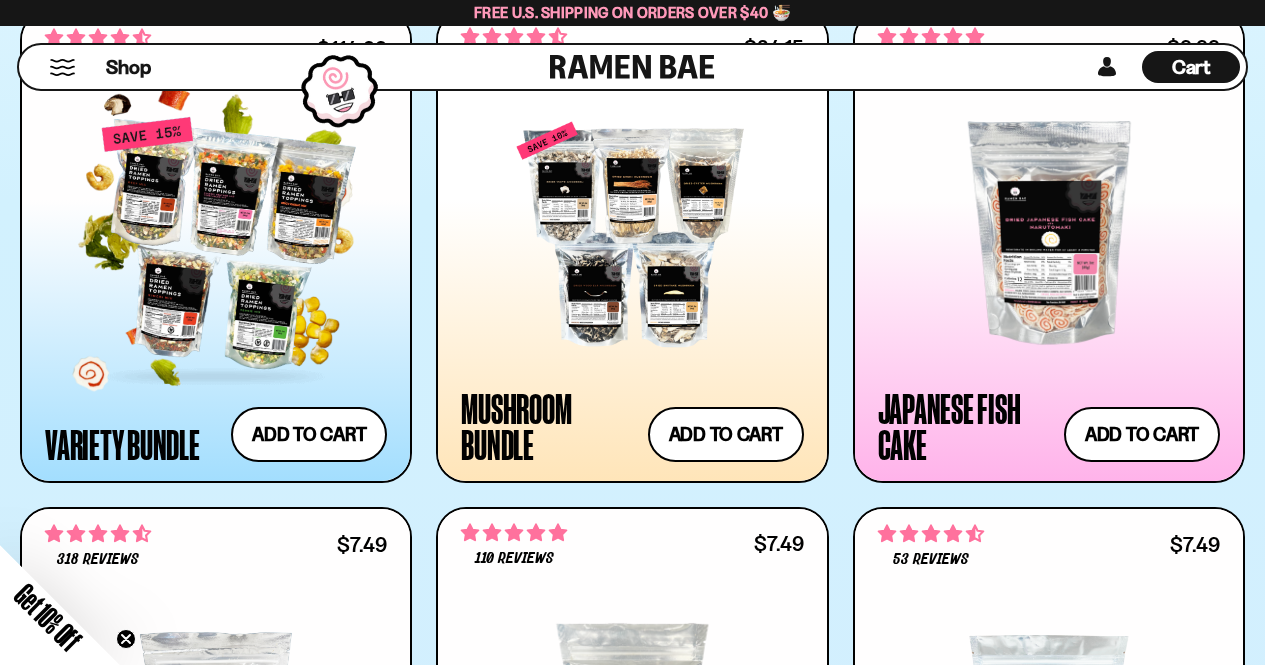scroll, scrollTop: 2069, scrollLeft: 0, axis: vertical 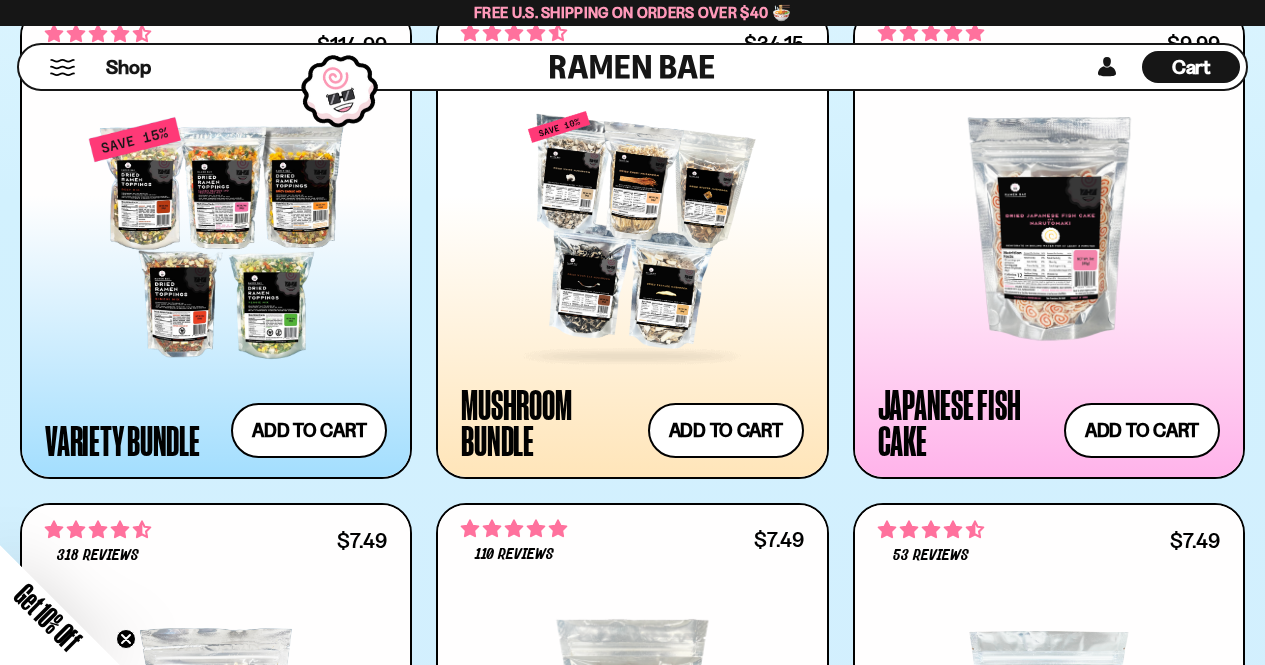 click at bounding box center (632, 228) 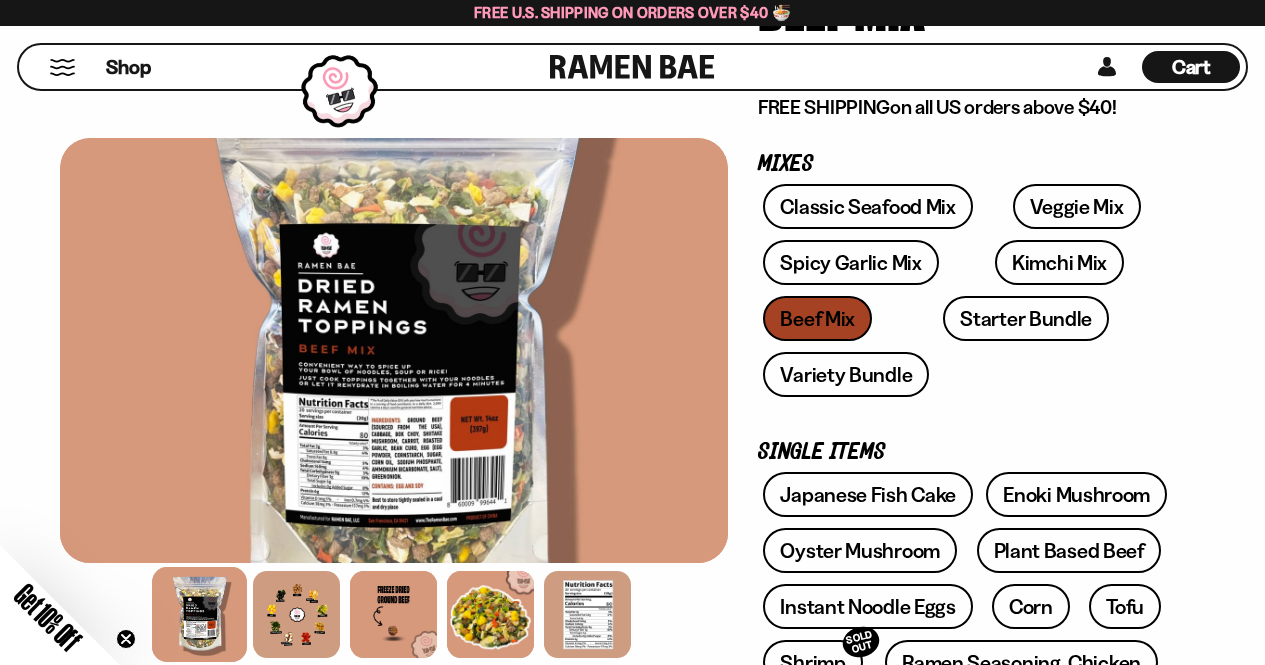 scroll, scrollTop: 100, scrollLeft: 0, axis: vertical 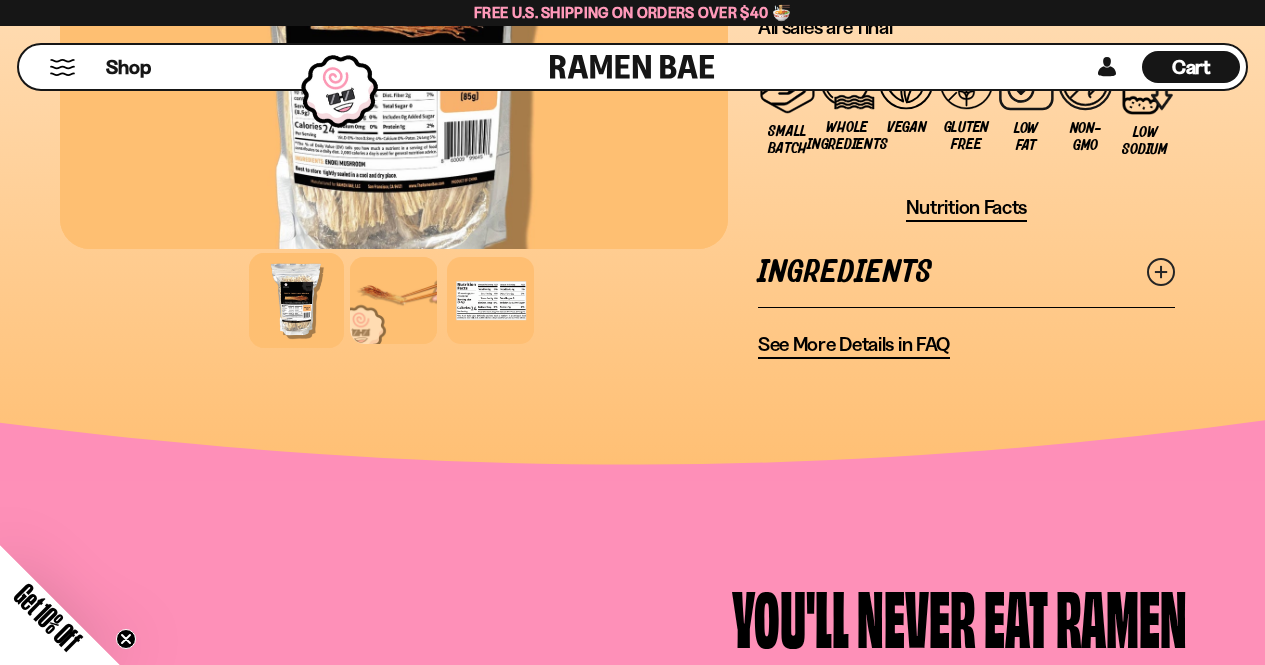 click 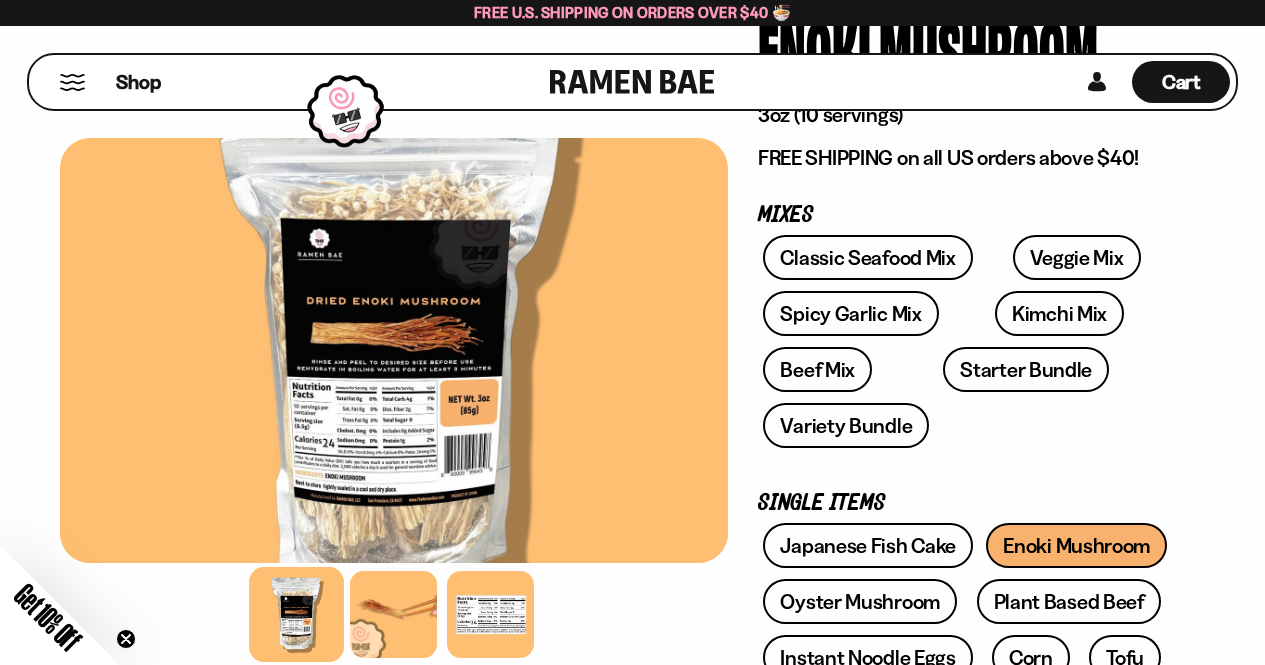 scroll, scrollTop: 0, scrollLeft: 0, axis: both 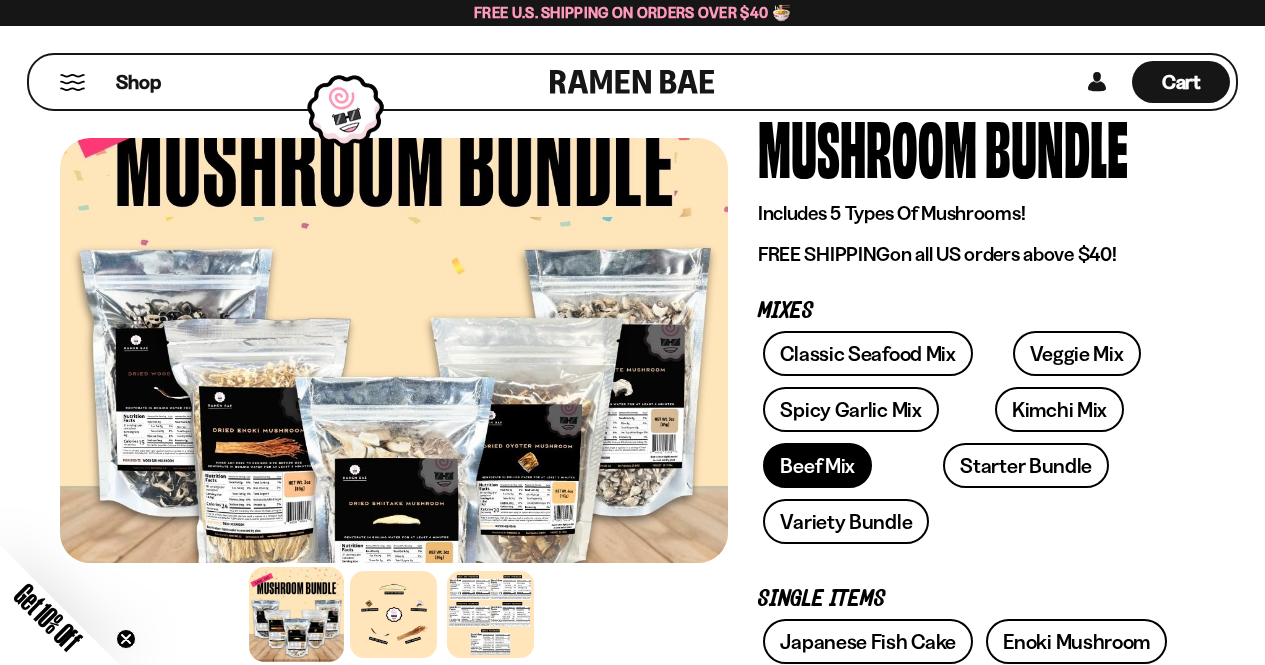 click on "Beef Mix" at bounding box center [817, 465] 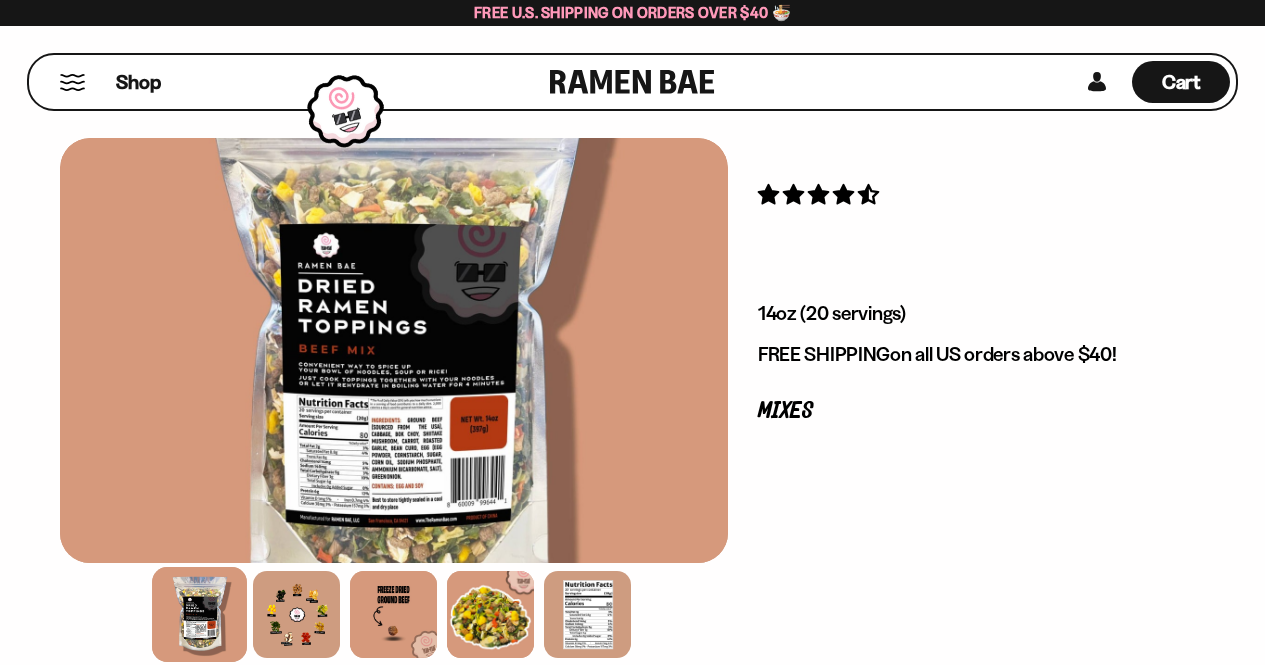 scroll, scrollTop: 0, scrollLeft: 0, axis: both 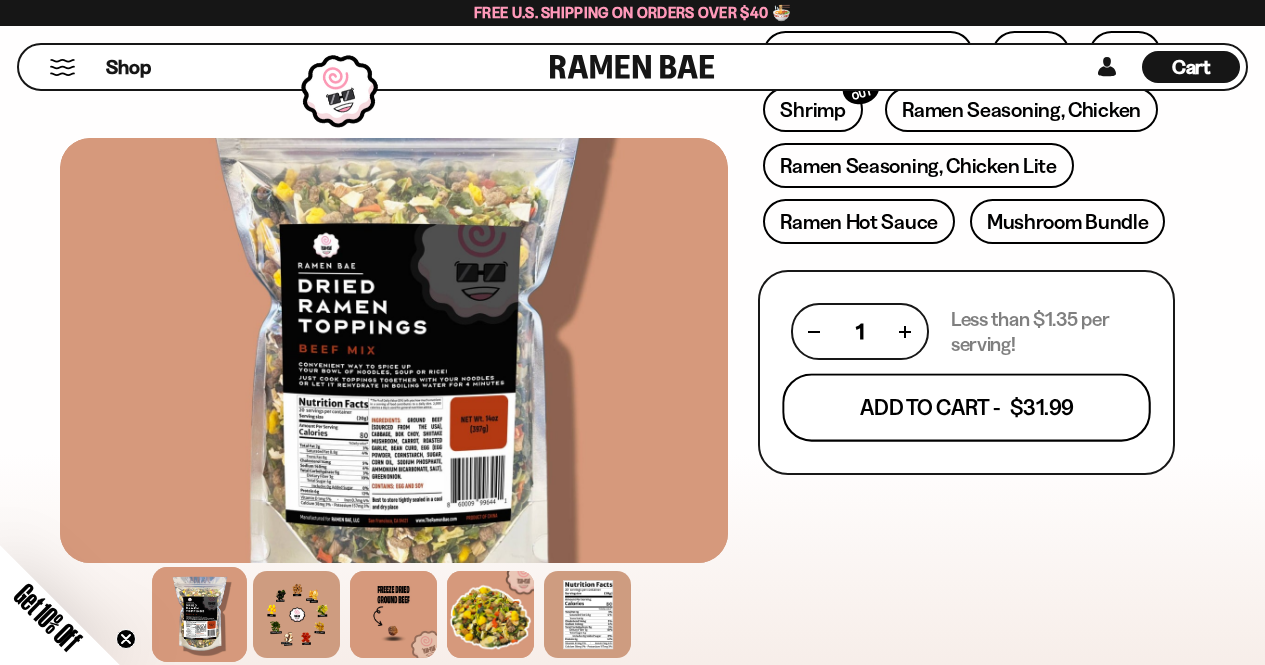 click on "Add To Cart -
$31.99" at bounding box center [966, 408] 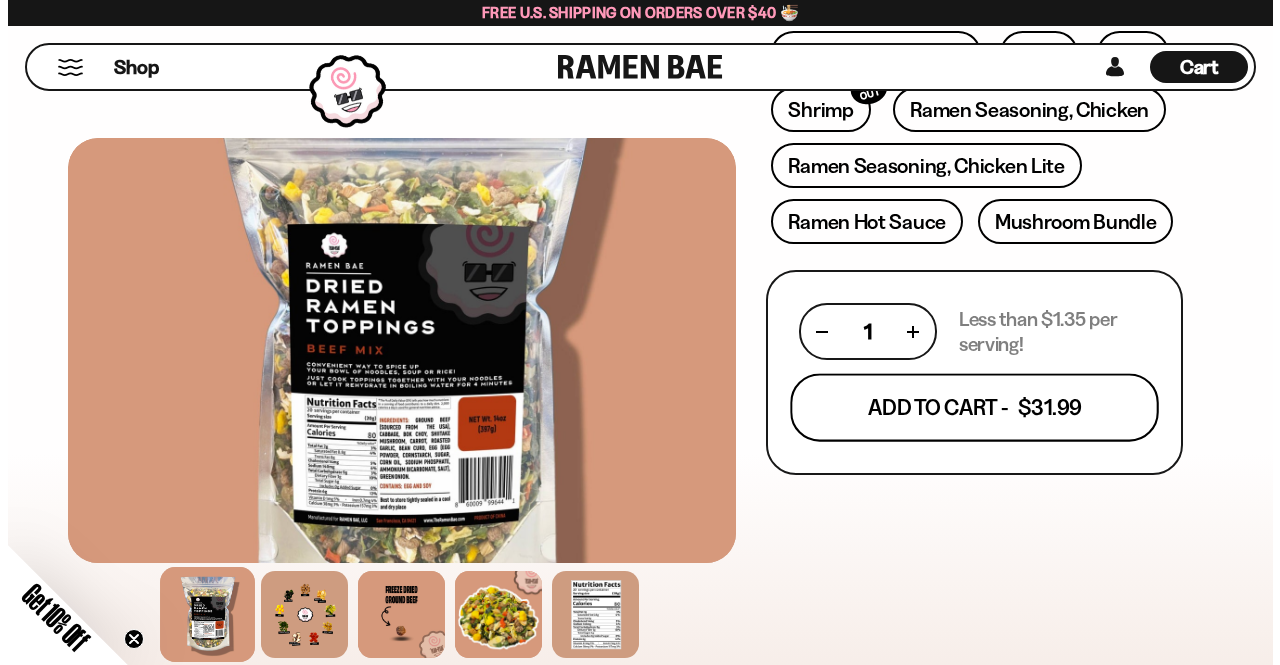 scroll, scrollTop: 800, scrollLeft: 0, axis: vertical 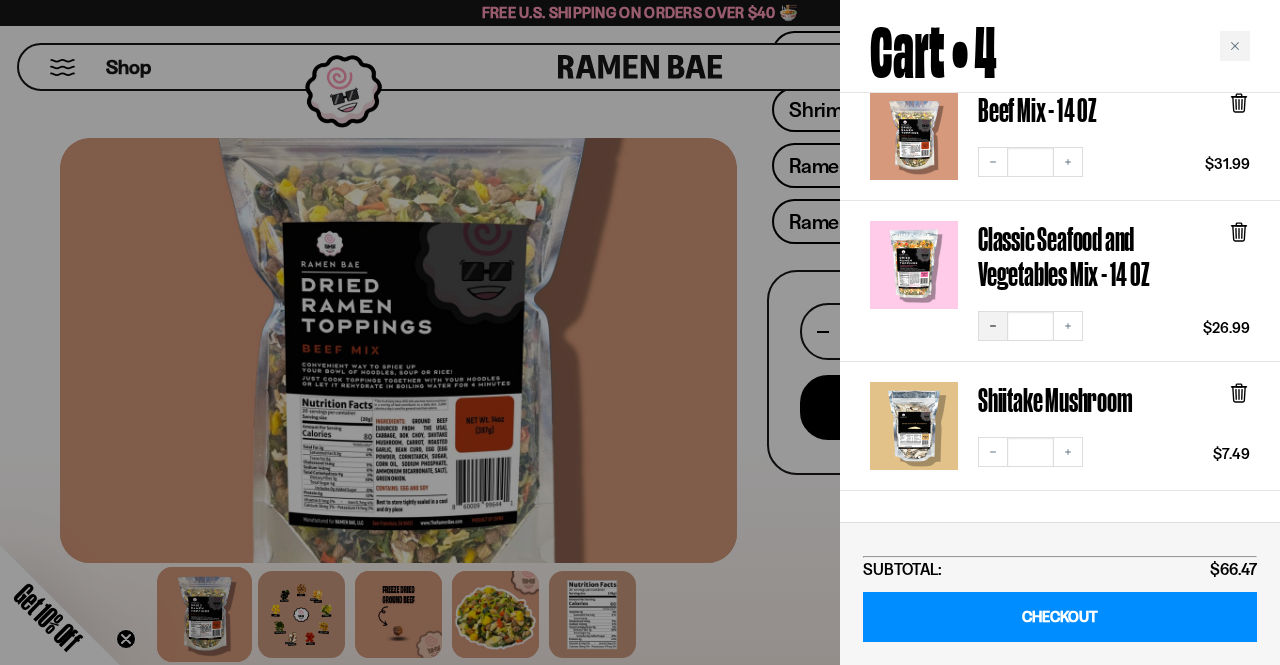 click 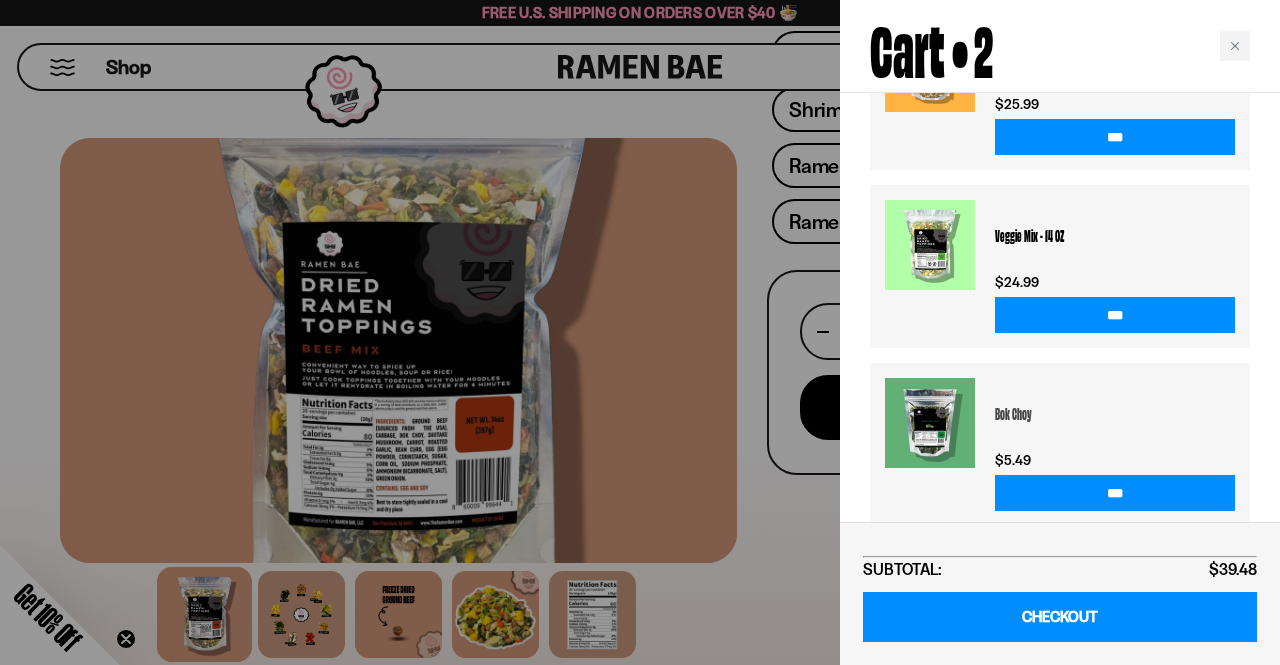 scroll, scrollTop: 658, scrollLeft: 0, axis: vertical 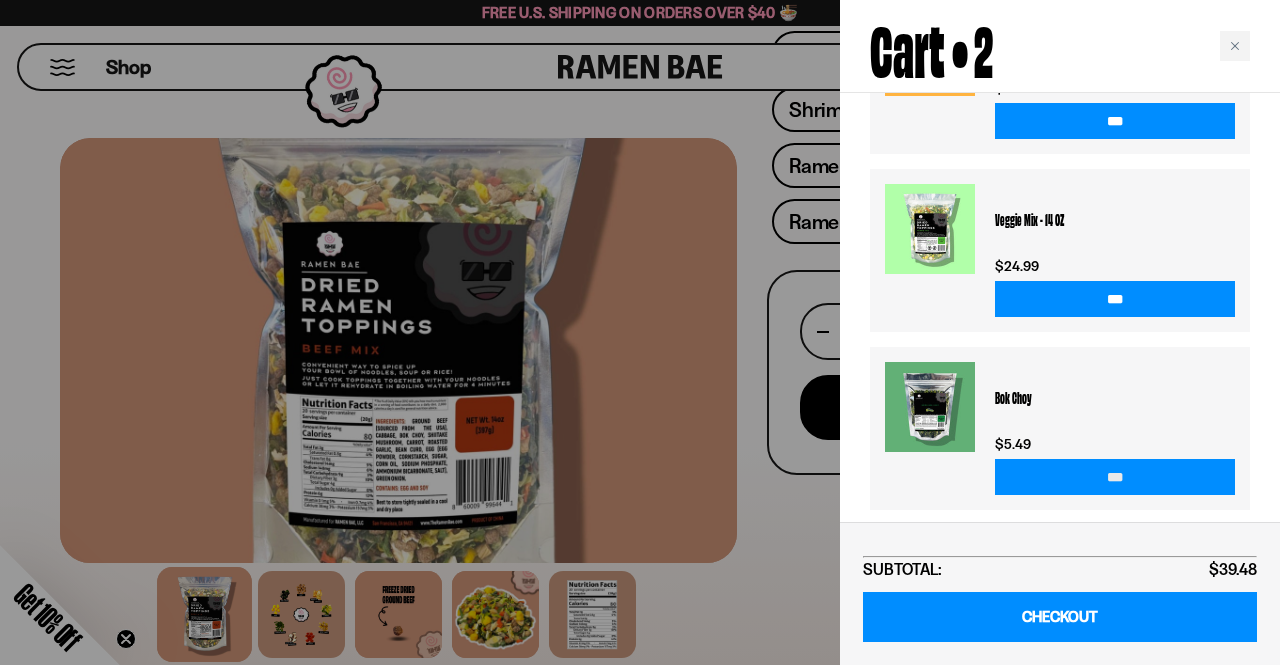 click on "***" at bounding box center (1115, 477) 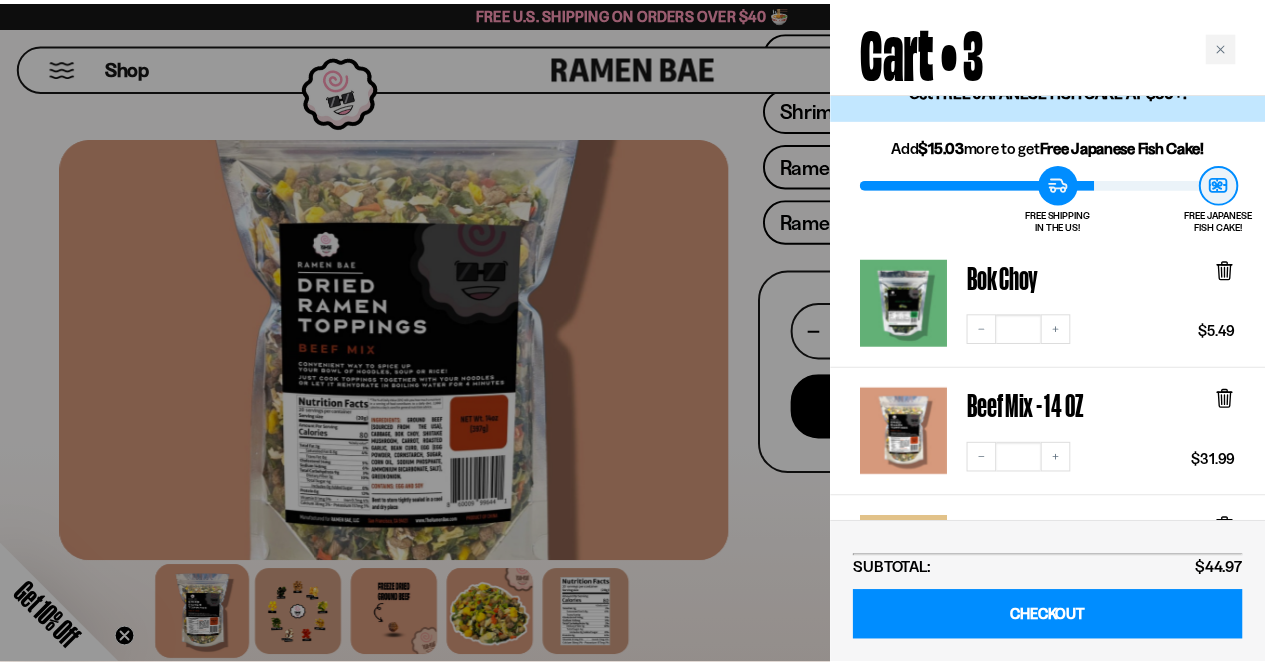 scroll, scrollTop: 0, scrollLeft: 0, axis: both 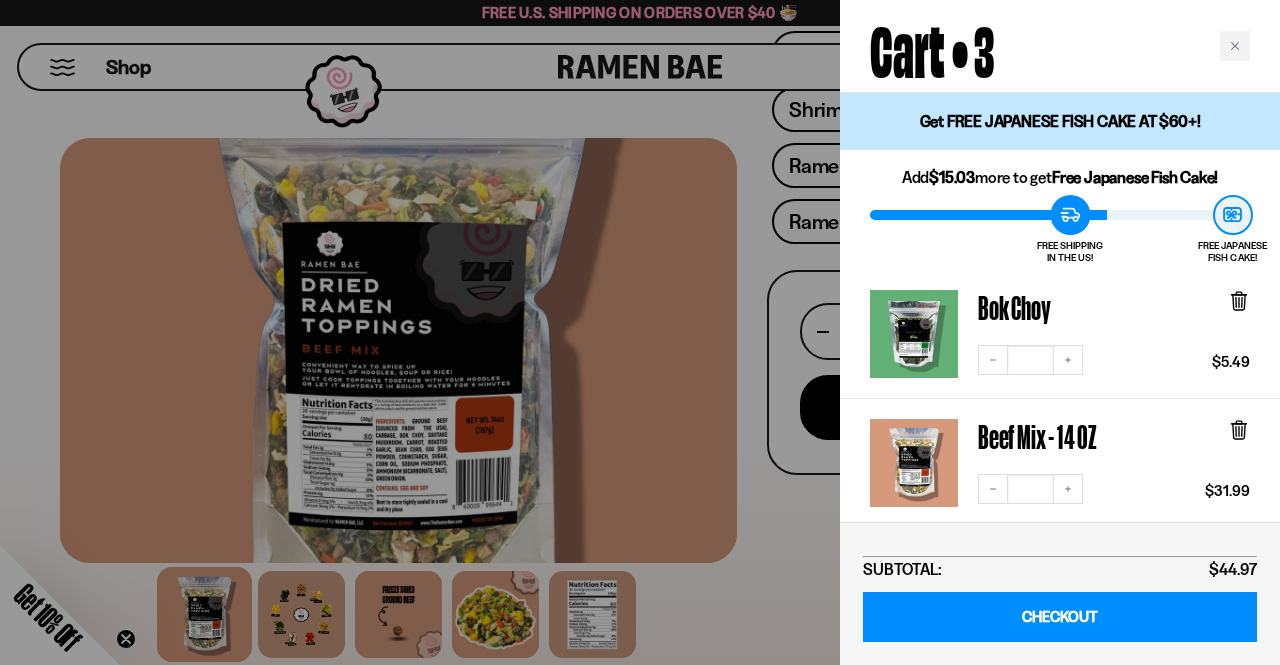 click at bounding box center (640, 332) 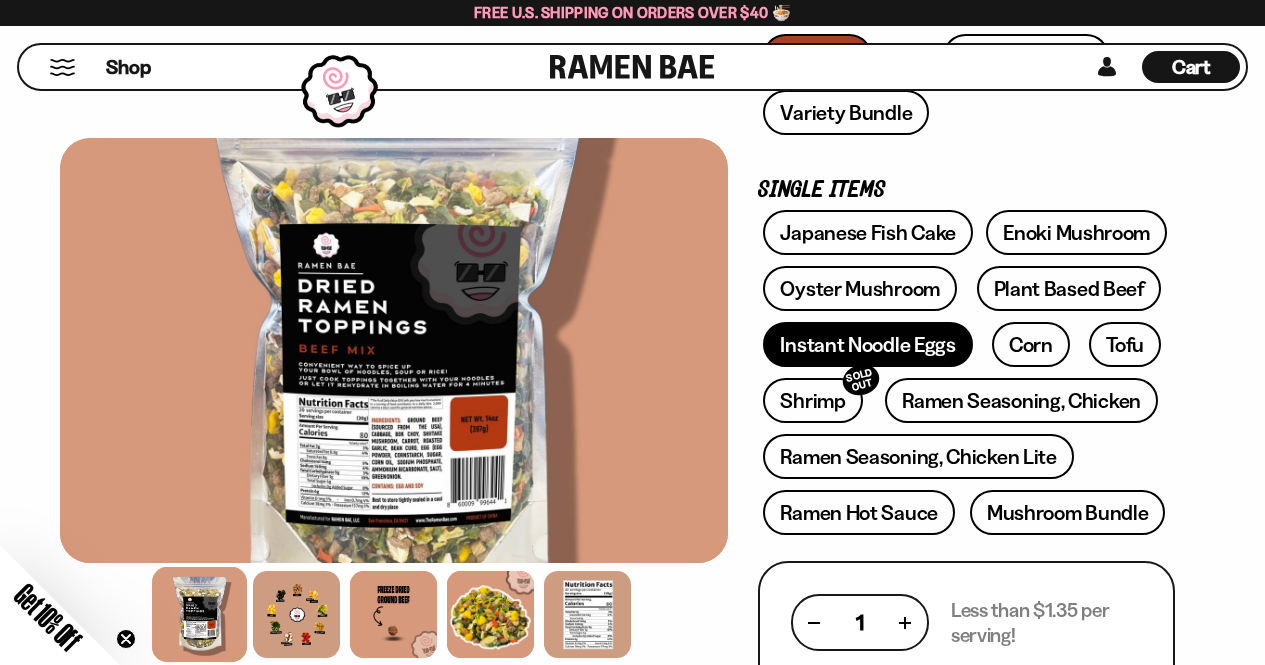 scroll, scrollTop: 500, scrollLeft: 0, axis: vertical 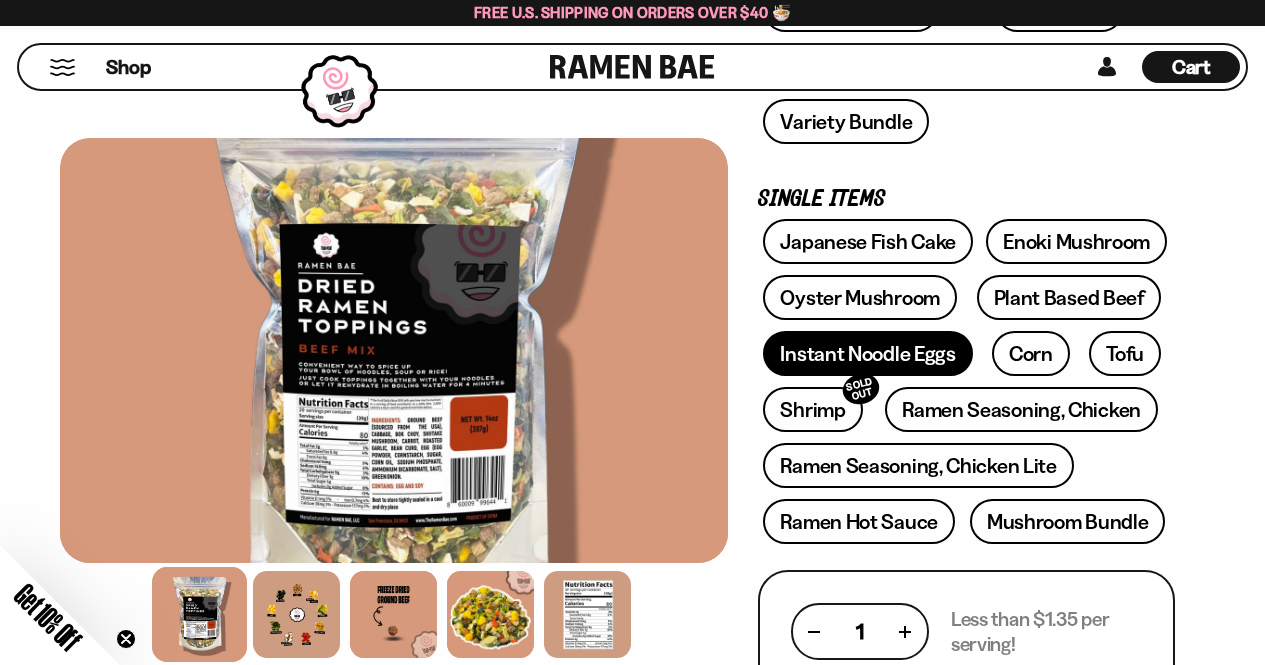 click on "Instant Noodle Eggs" at bounding box center [867, 353] 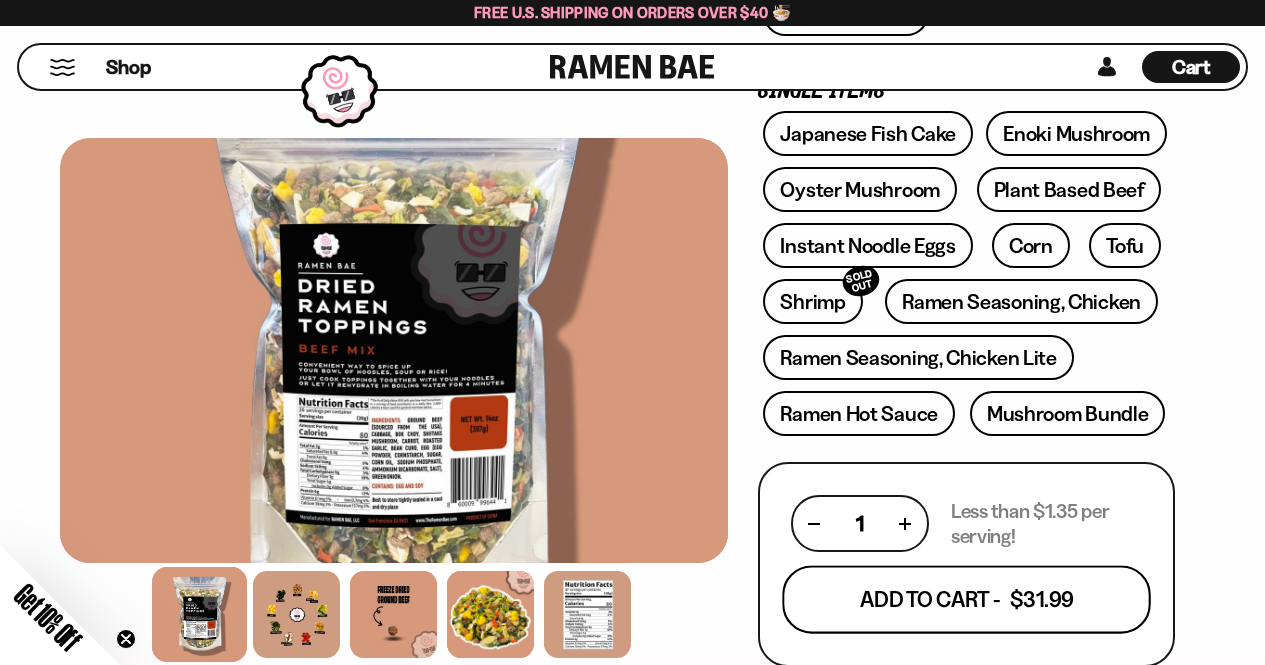 scroll, scrollTop: 600, scrollLeft: 0, axis: vertical 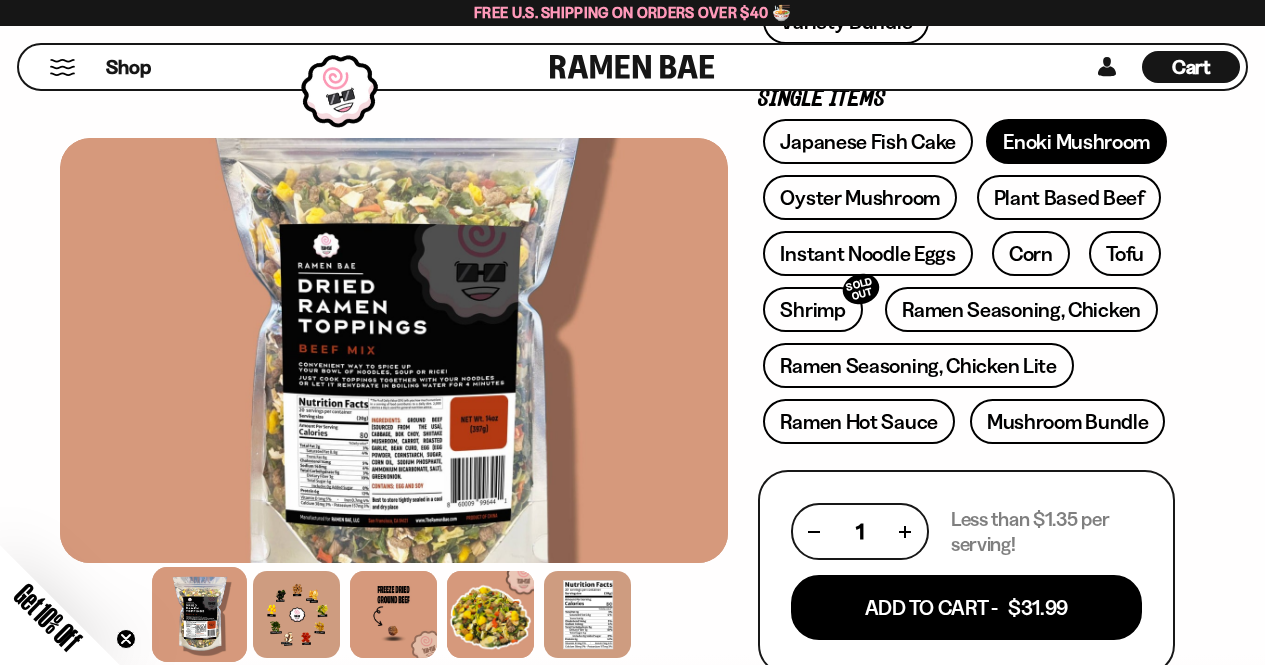 click on "Enoki Mushroom" at bounding box center [1076, 141] 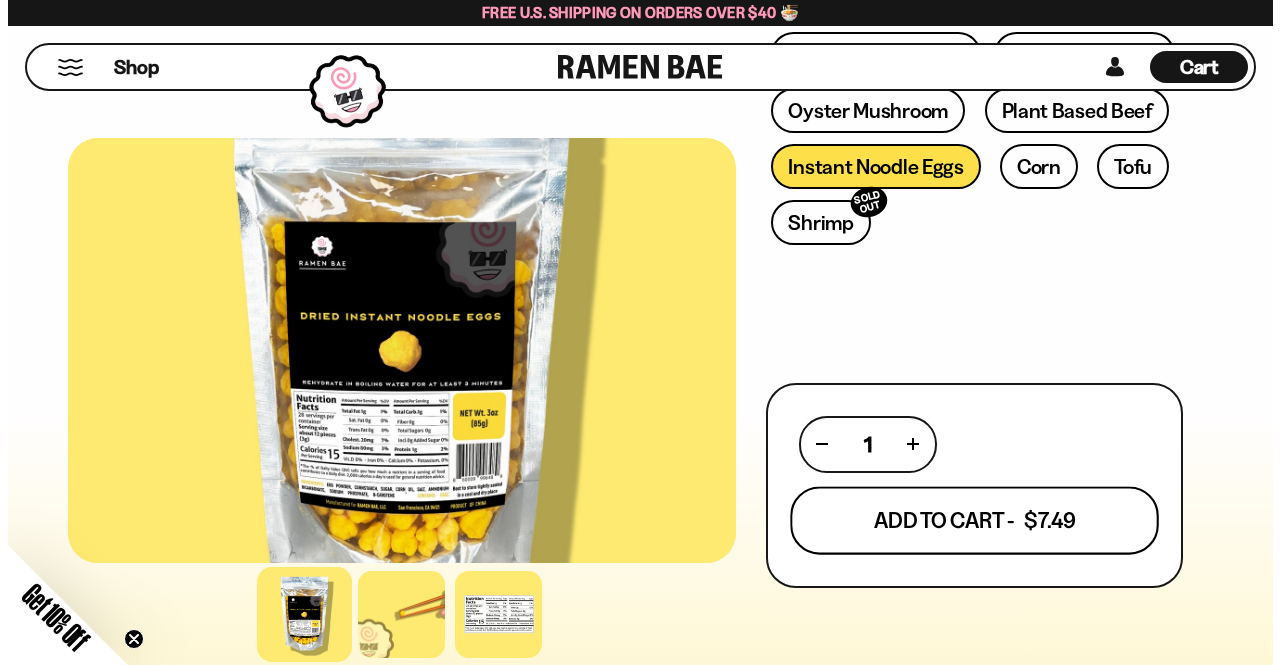 scroll, scrollTop: 700, scrollLeft: 0, axis: vertical 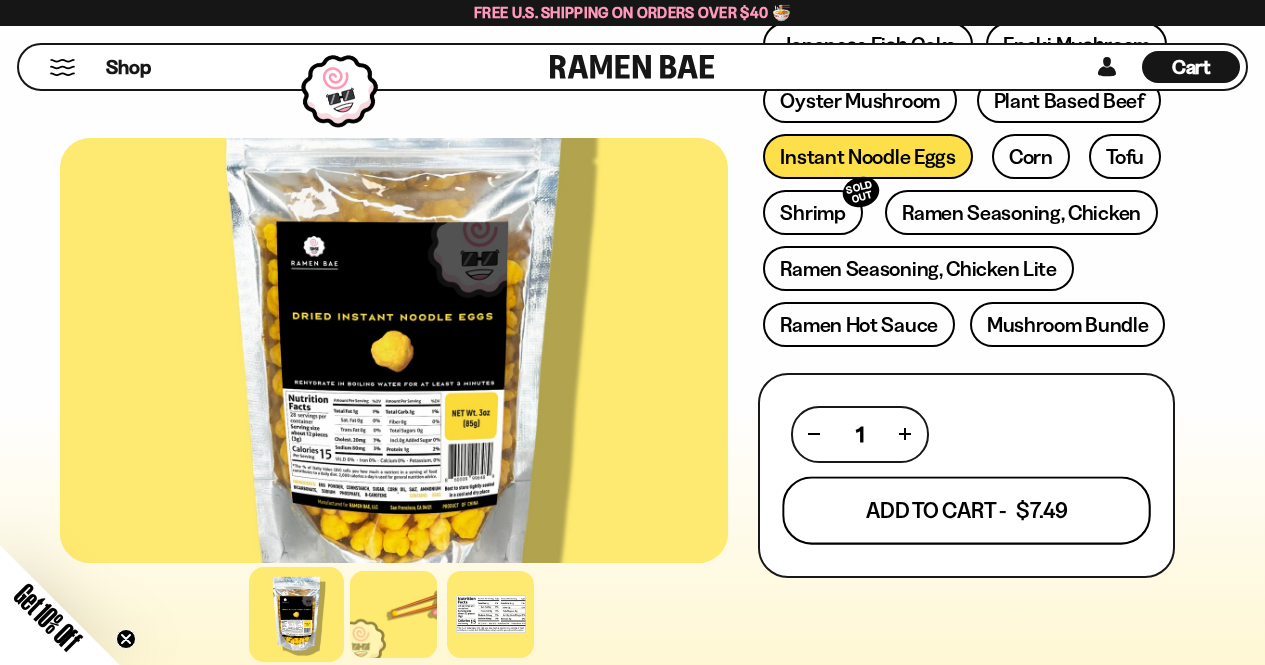 click on "Add To Cart -
$7.49" at bounding box center [966, 510] 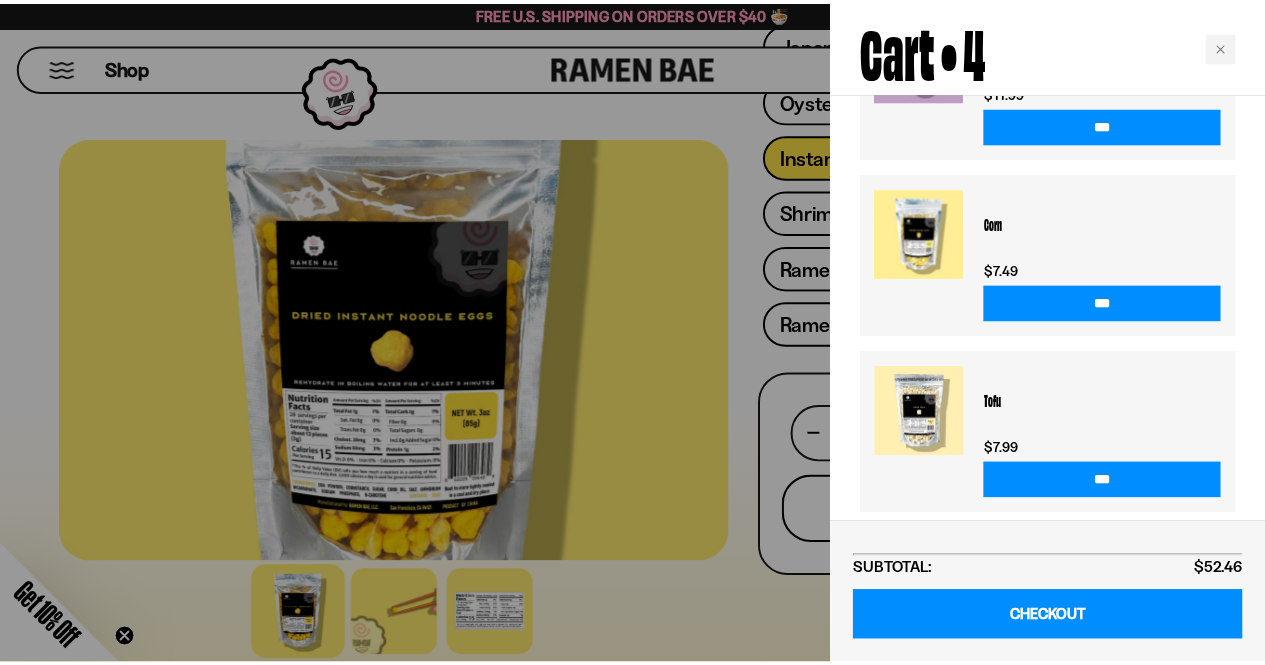 scroll, scrollTop: 914, scrollLeft: 0, axis: vertical 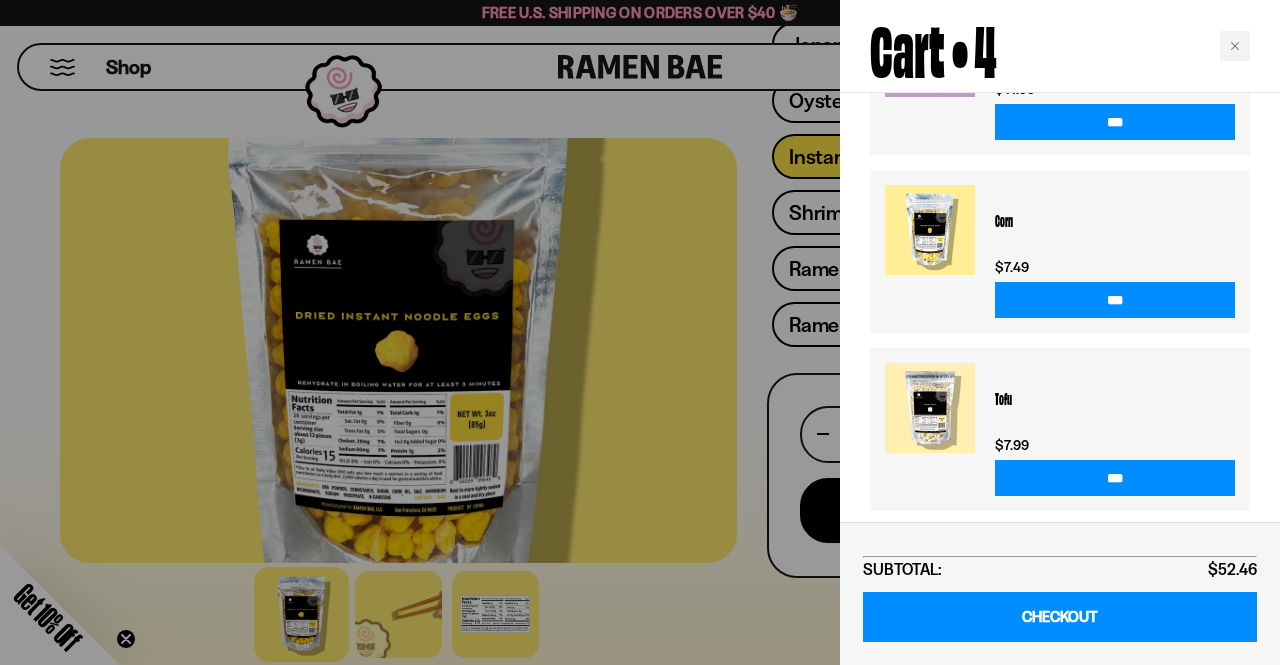 click at bounding box center (640, 332) 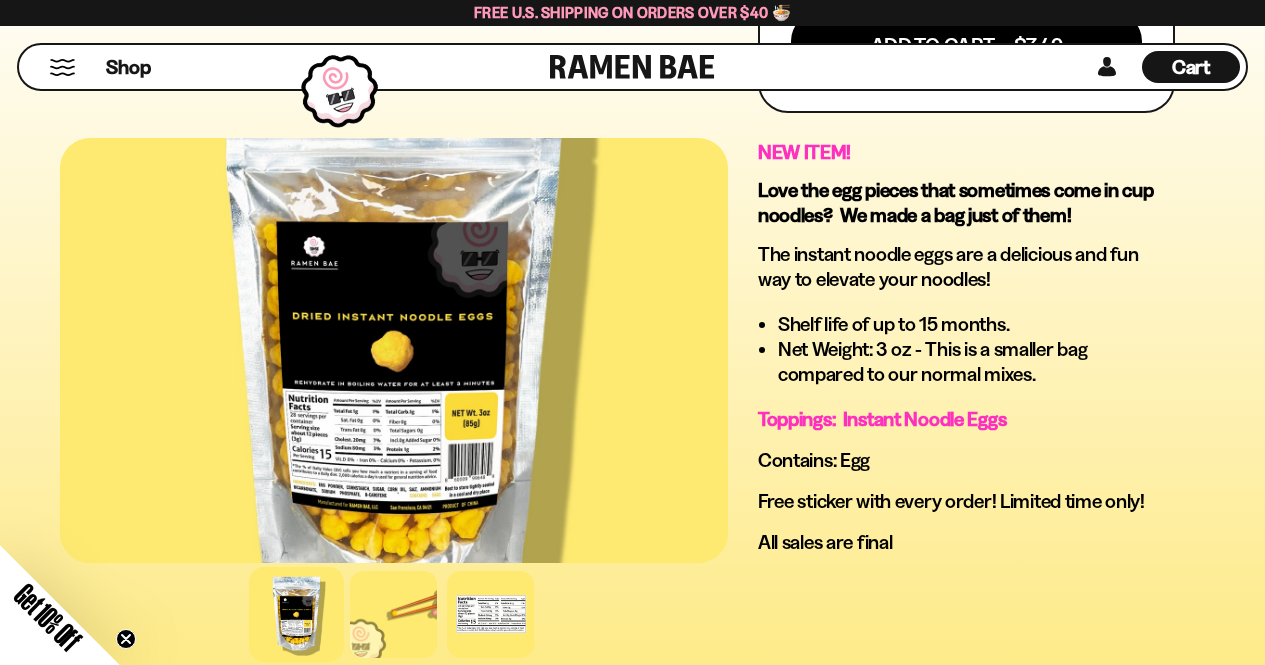 scroll, scrollTop: 1200, scrollLeft: 0, axis: vertical 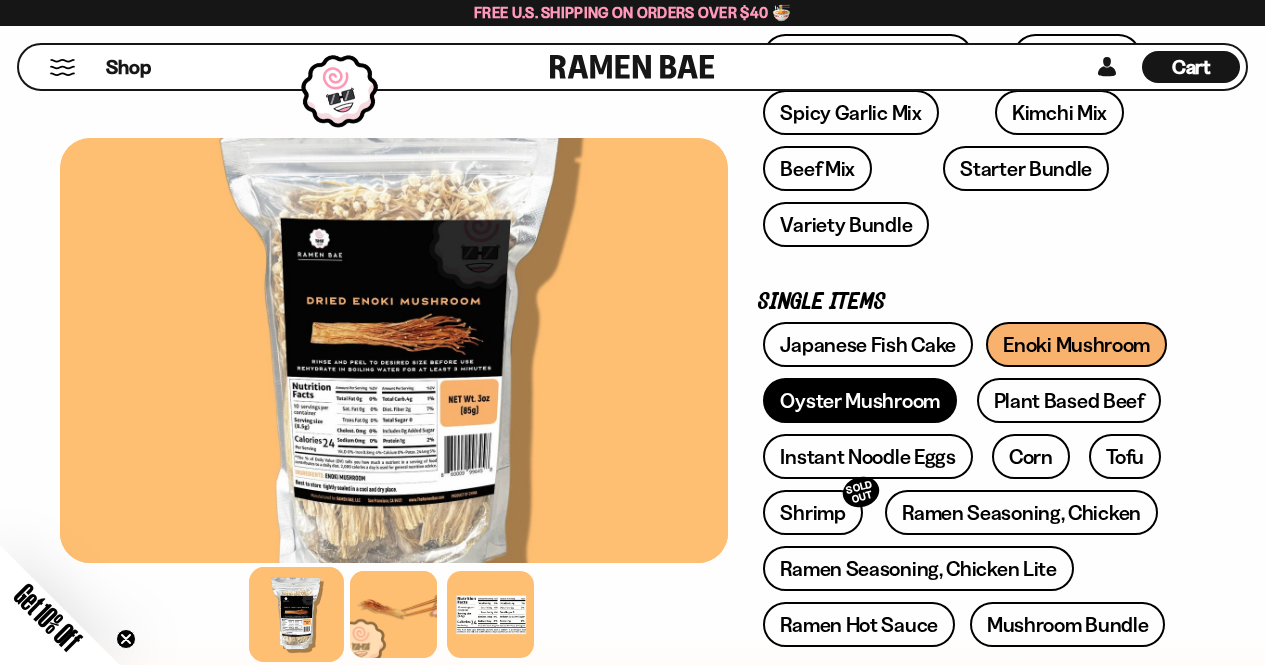 click on "Oyster Mushroom" at bounding box center [860, 400] 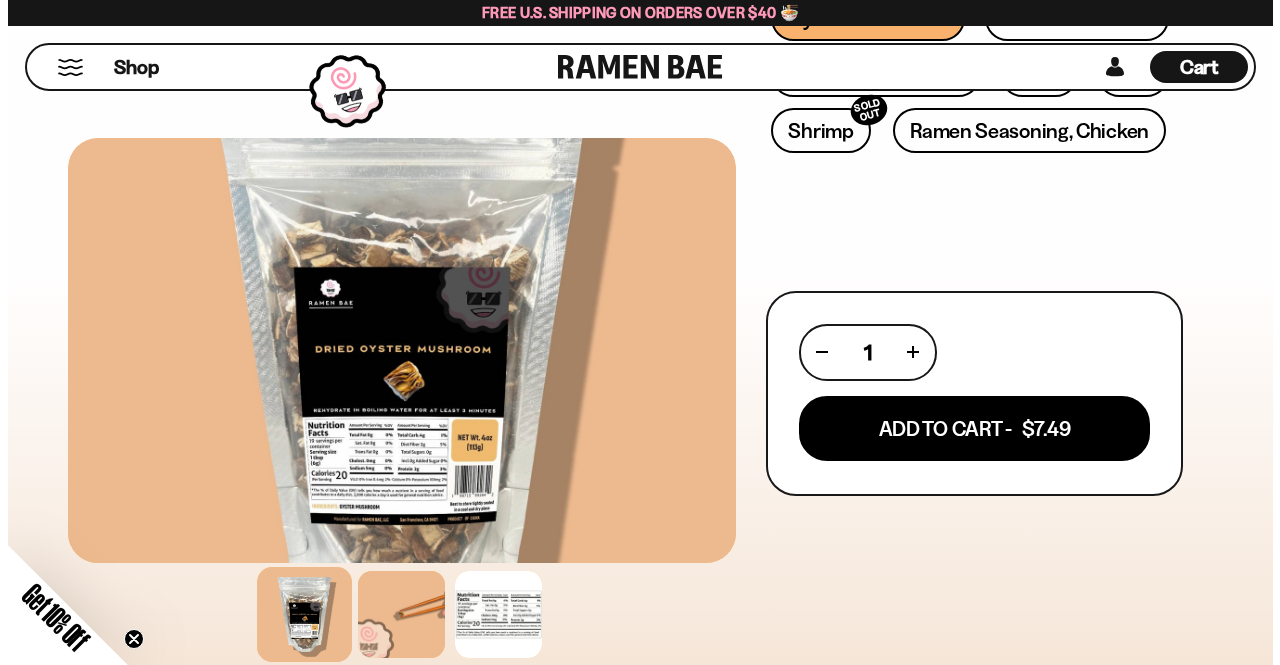 scroll, scrollTop: 900, scrollLeft: 0, axis: vertical 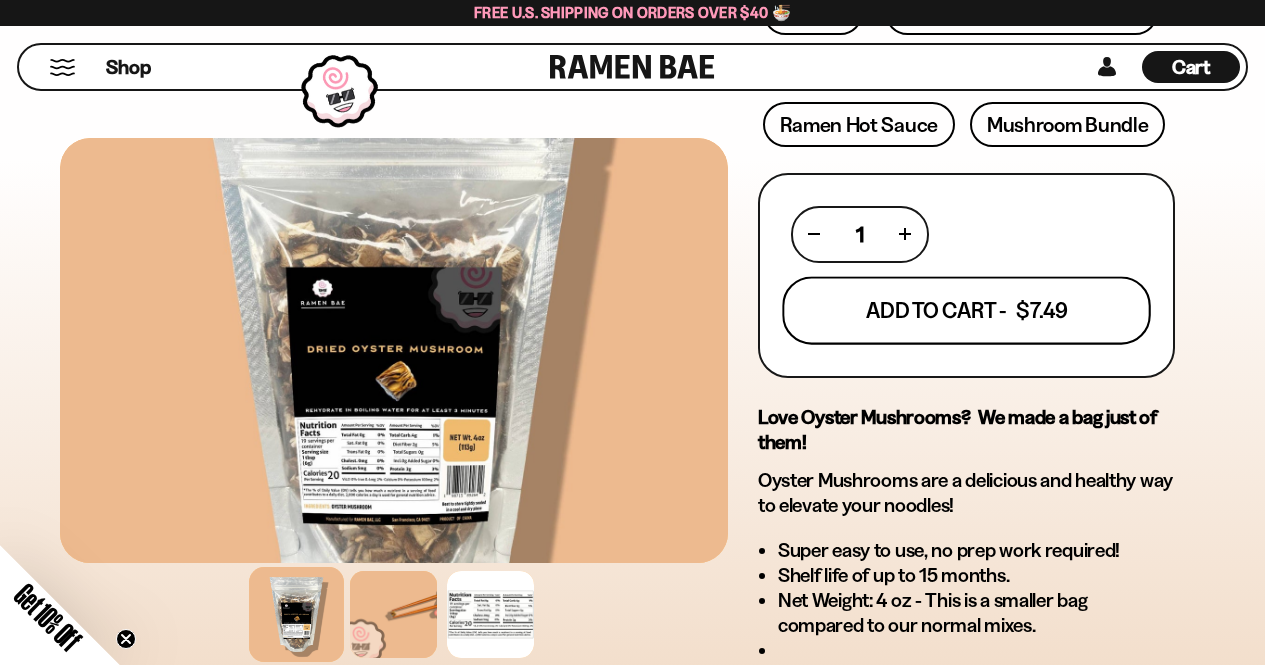 click on "Add To Cart -
$7.49" at bounding box center [966, 310] 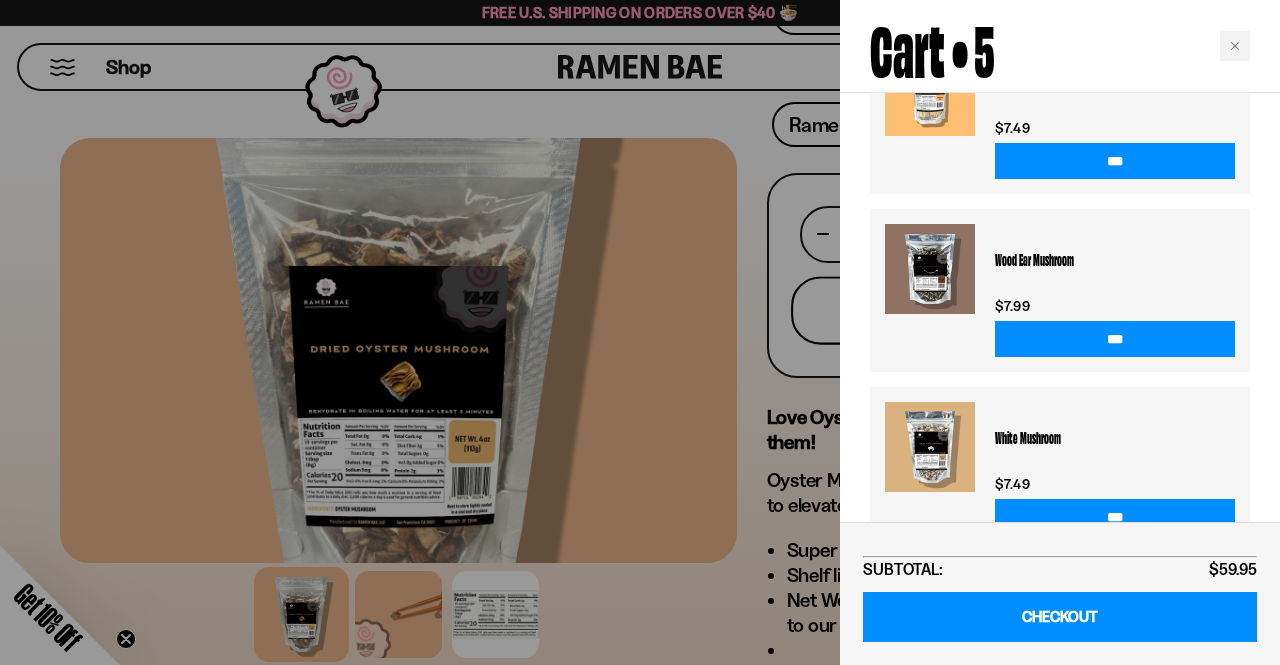 scroll, scrollTop: 1043, scrollLeft: 0, axis: vertical 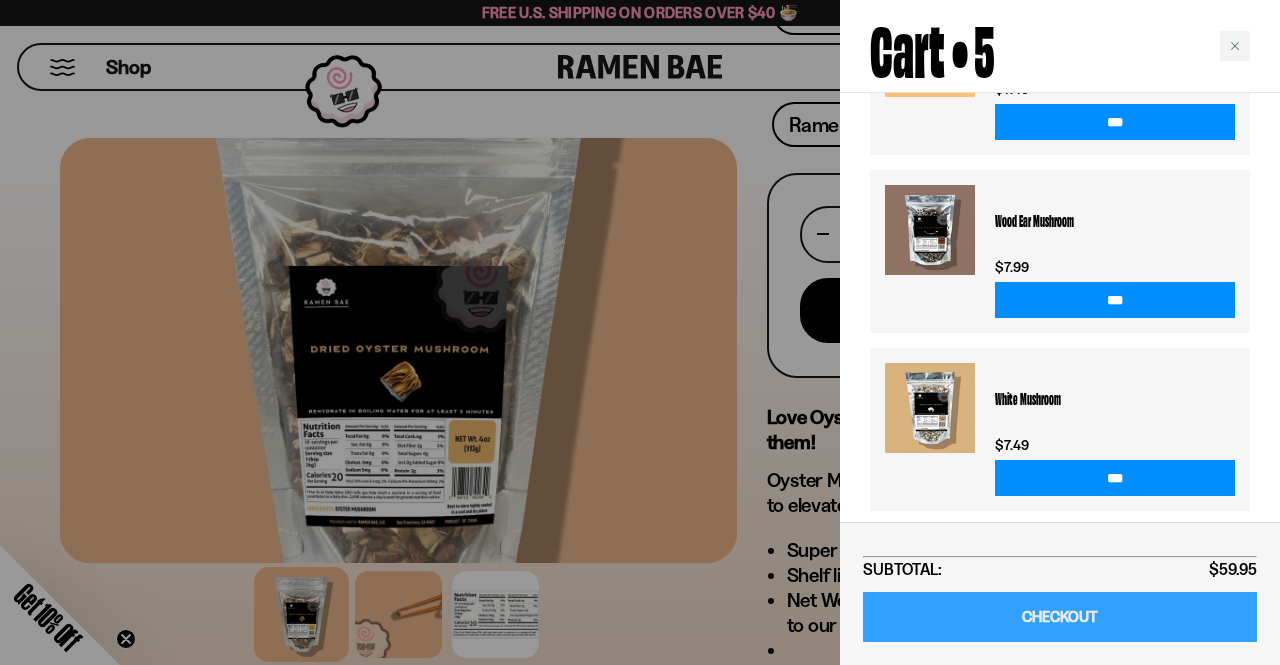 click on "CHECKOUT" at bounding box center [1060, 617] 